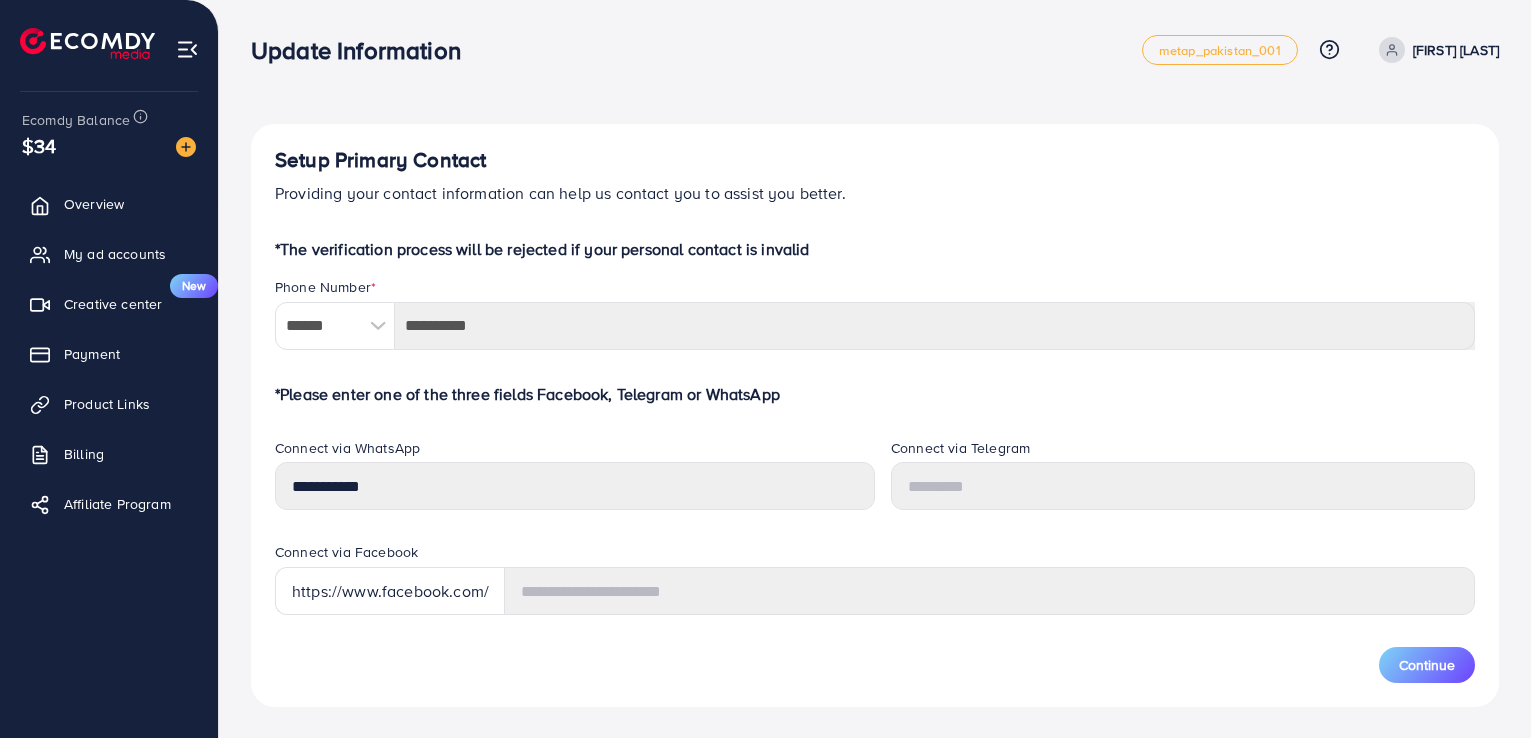 scroll, scrollTop: 0, scrollLeft: 0, axis: both 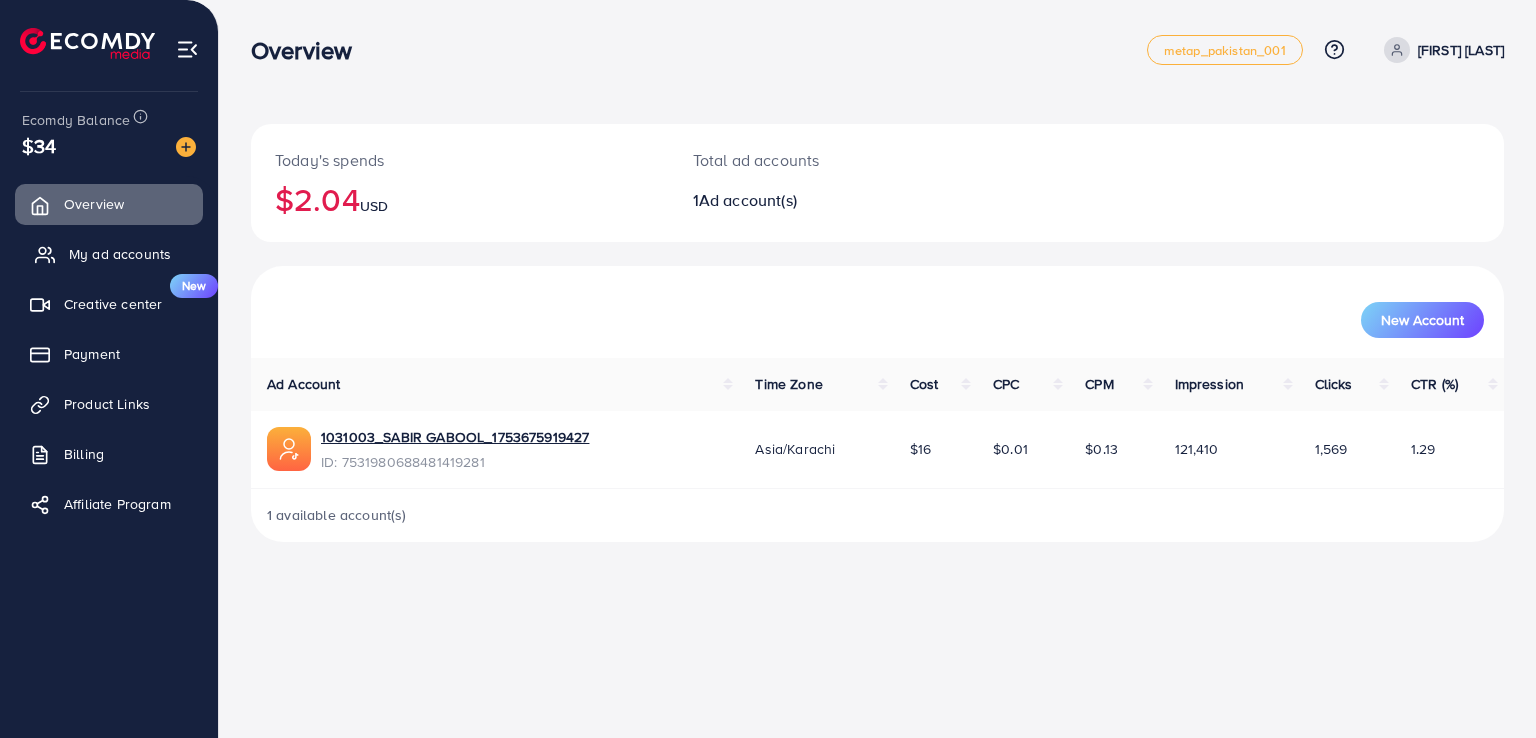 click on "My ad accounts" at bounding box center (120, 254) 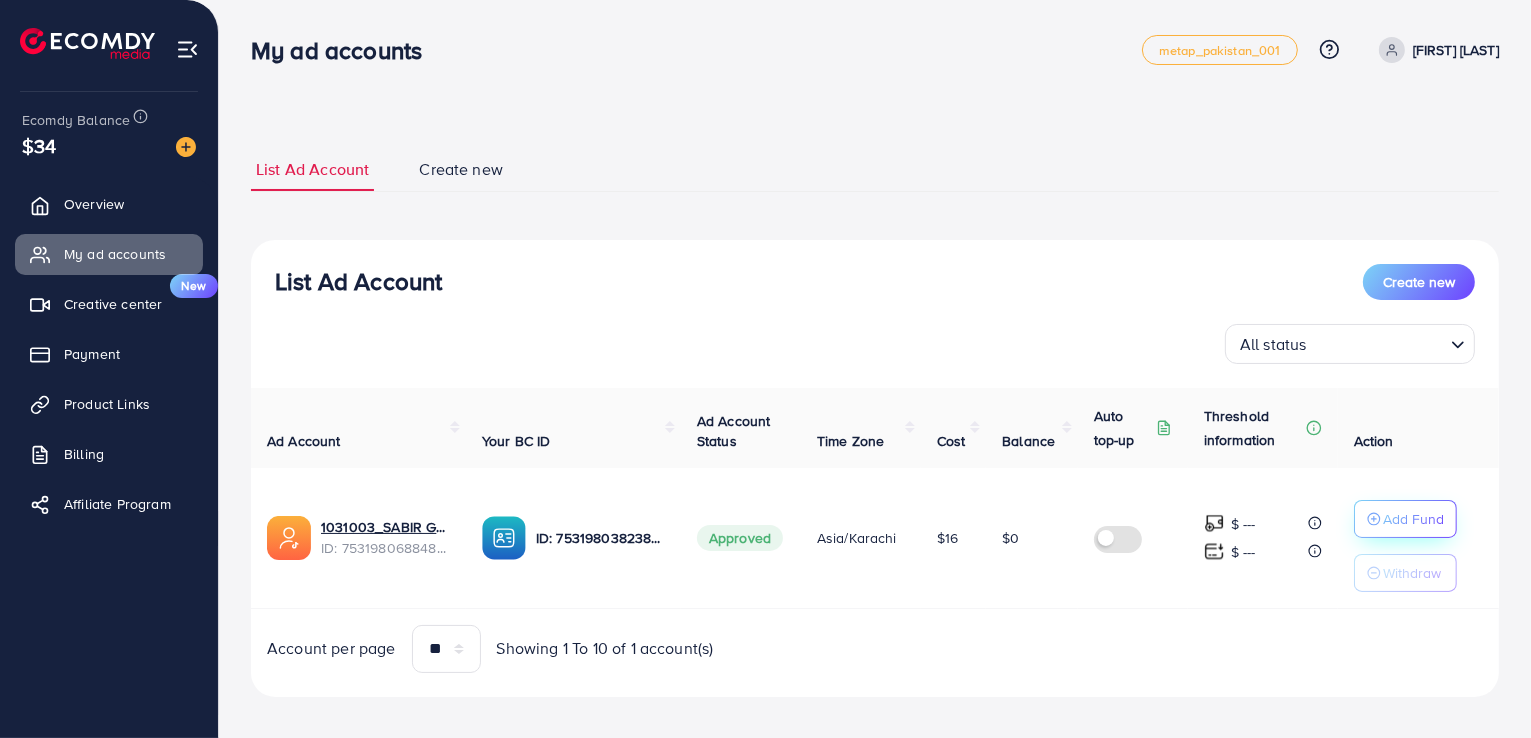 click on "Add Fund" at bounding box center [1413, 519] 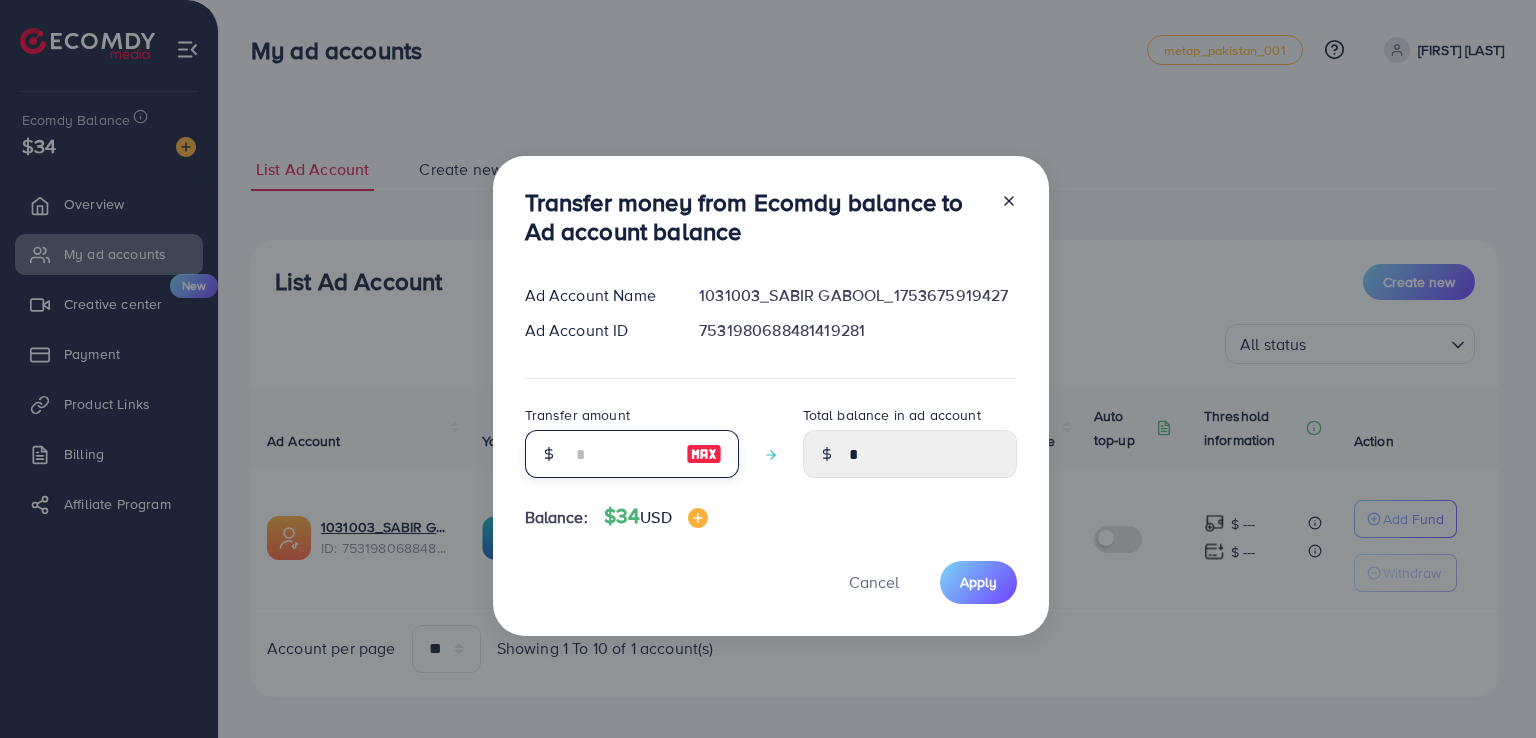 click at bounding box center [621, 454] 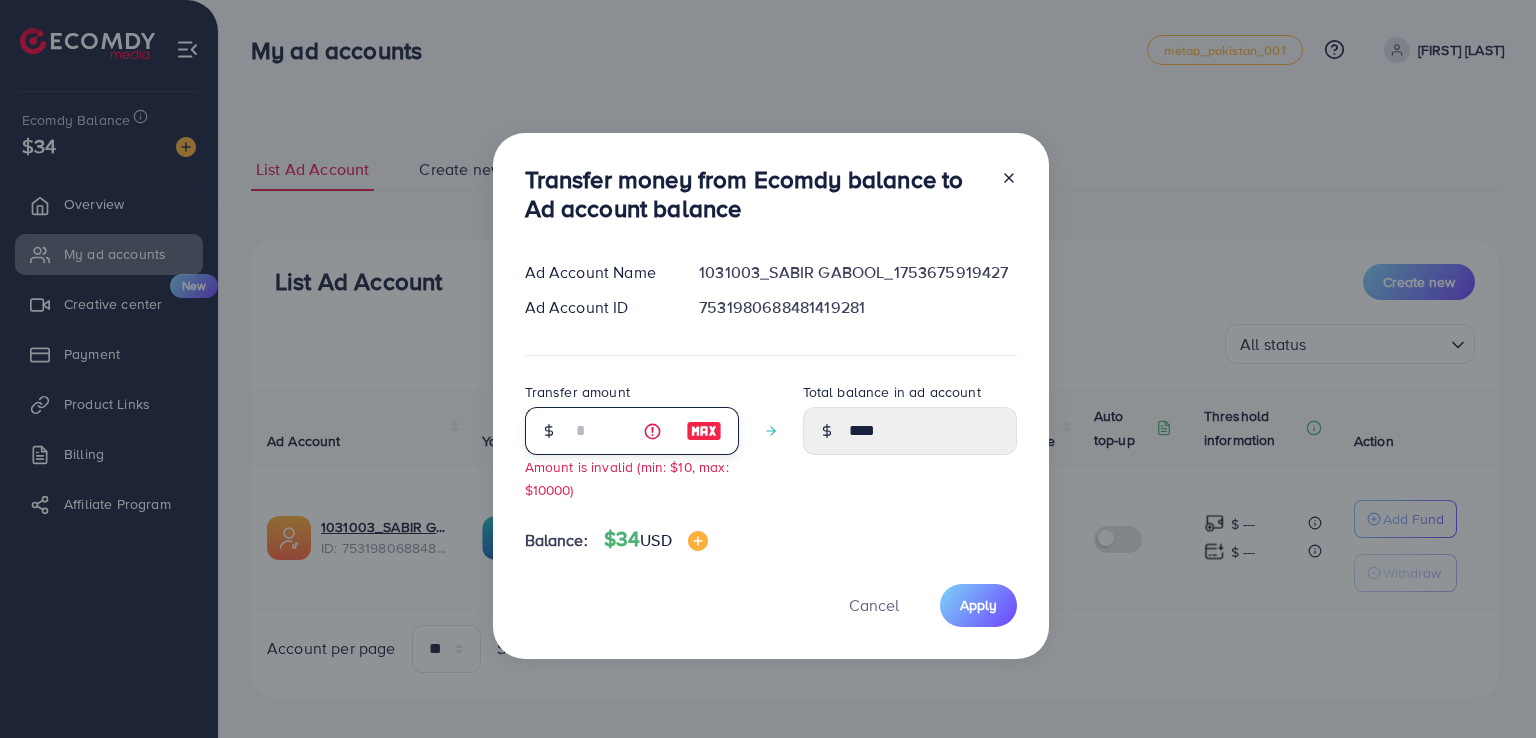 type on "**" 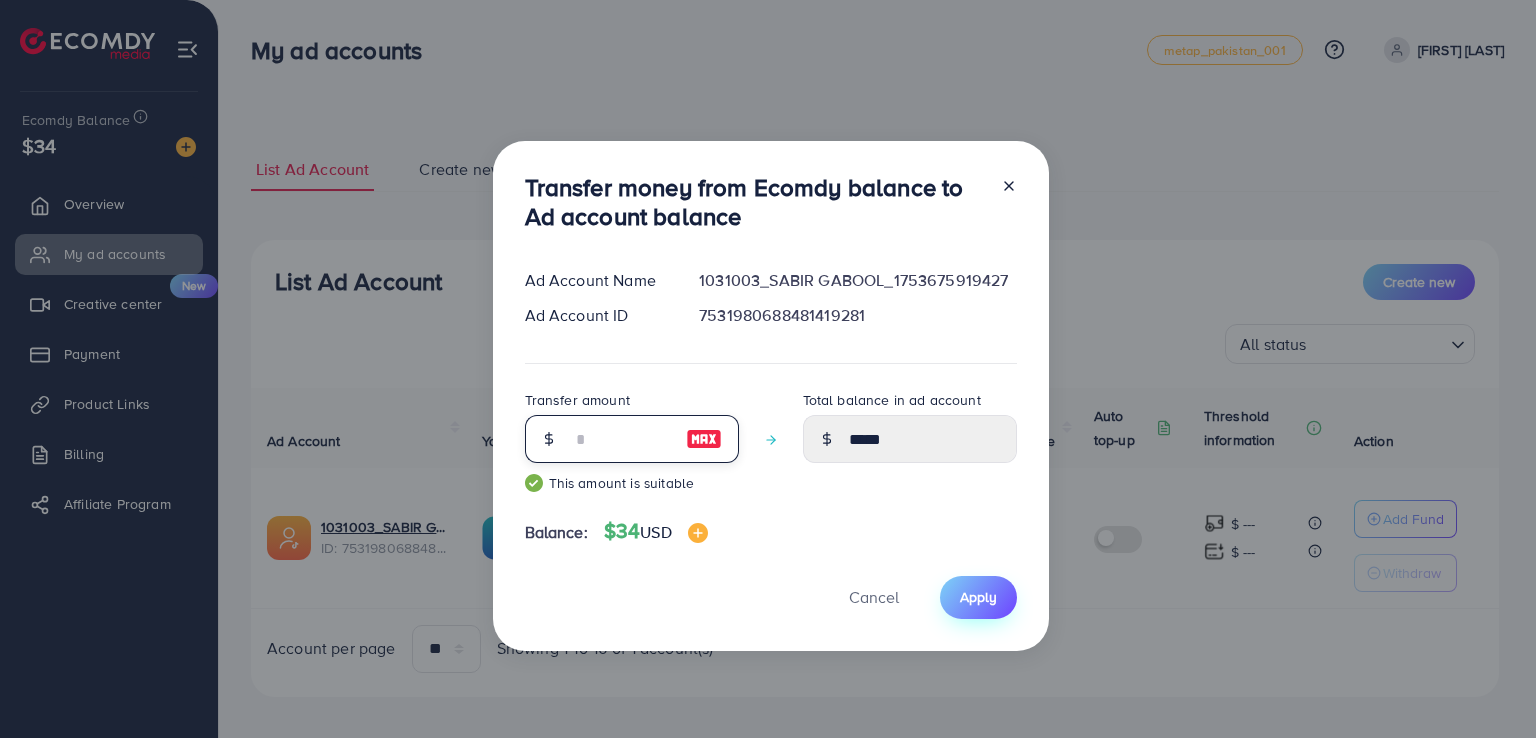 type on "**" 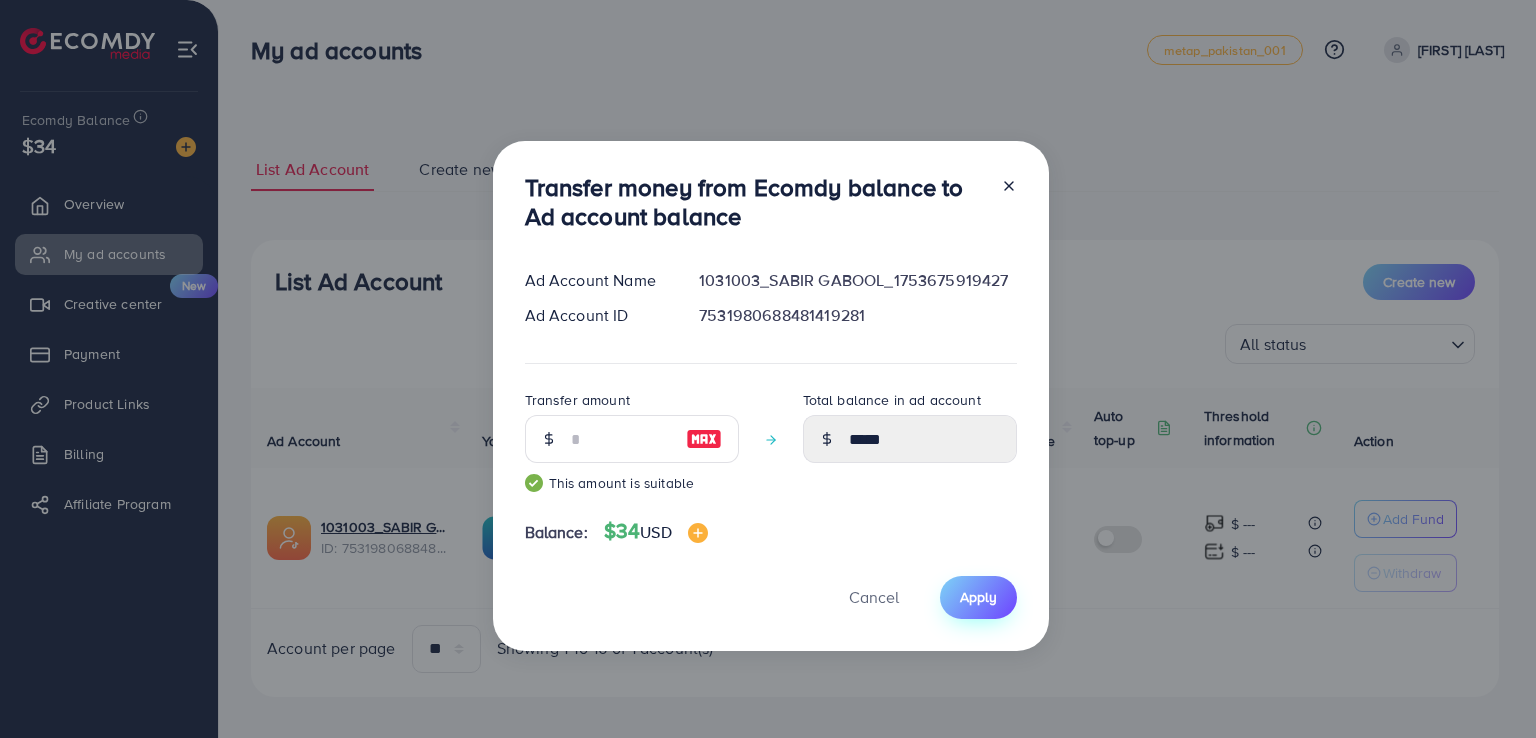 click on "Apply" at bounding box center [978, 597] 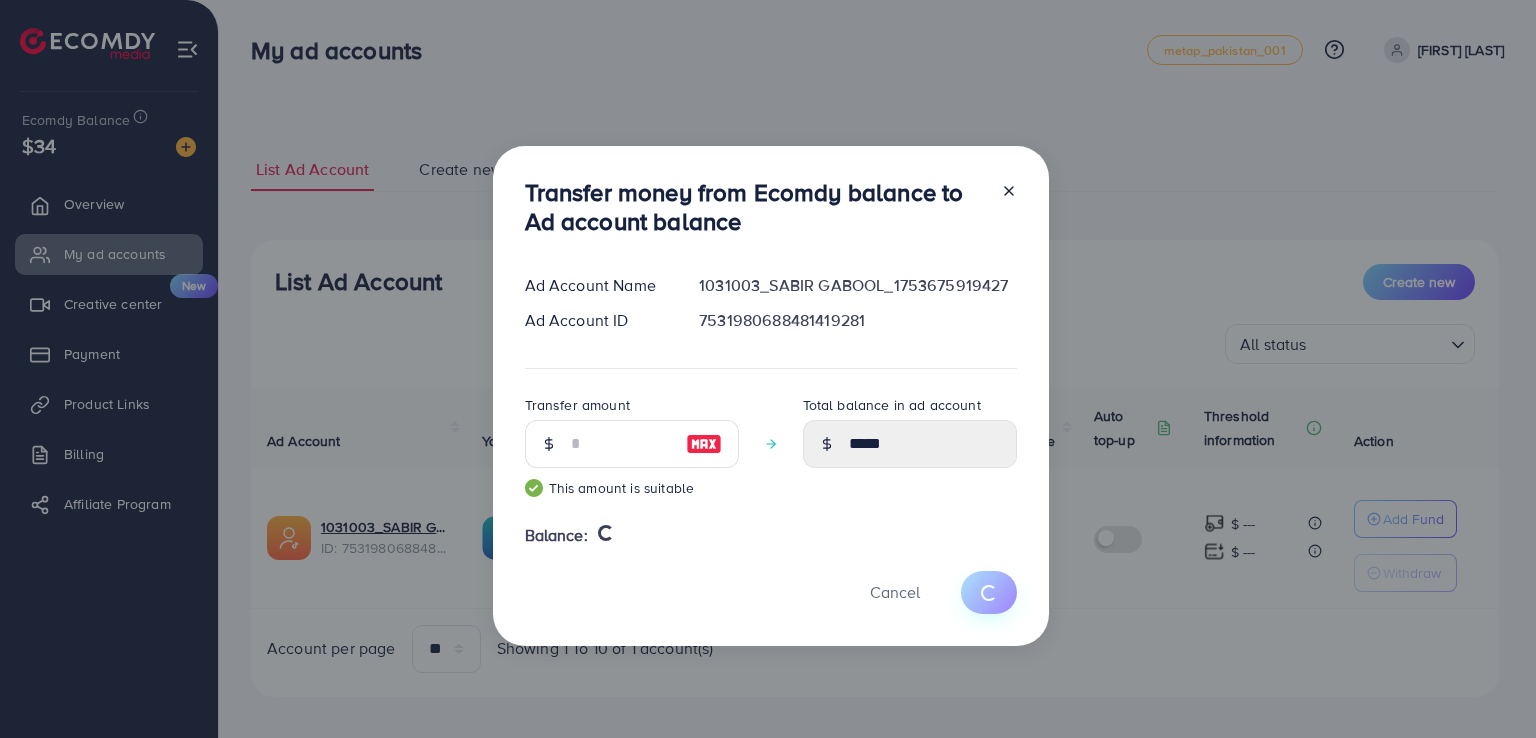 type 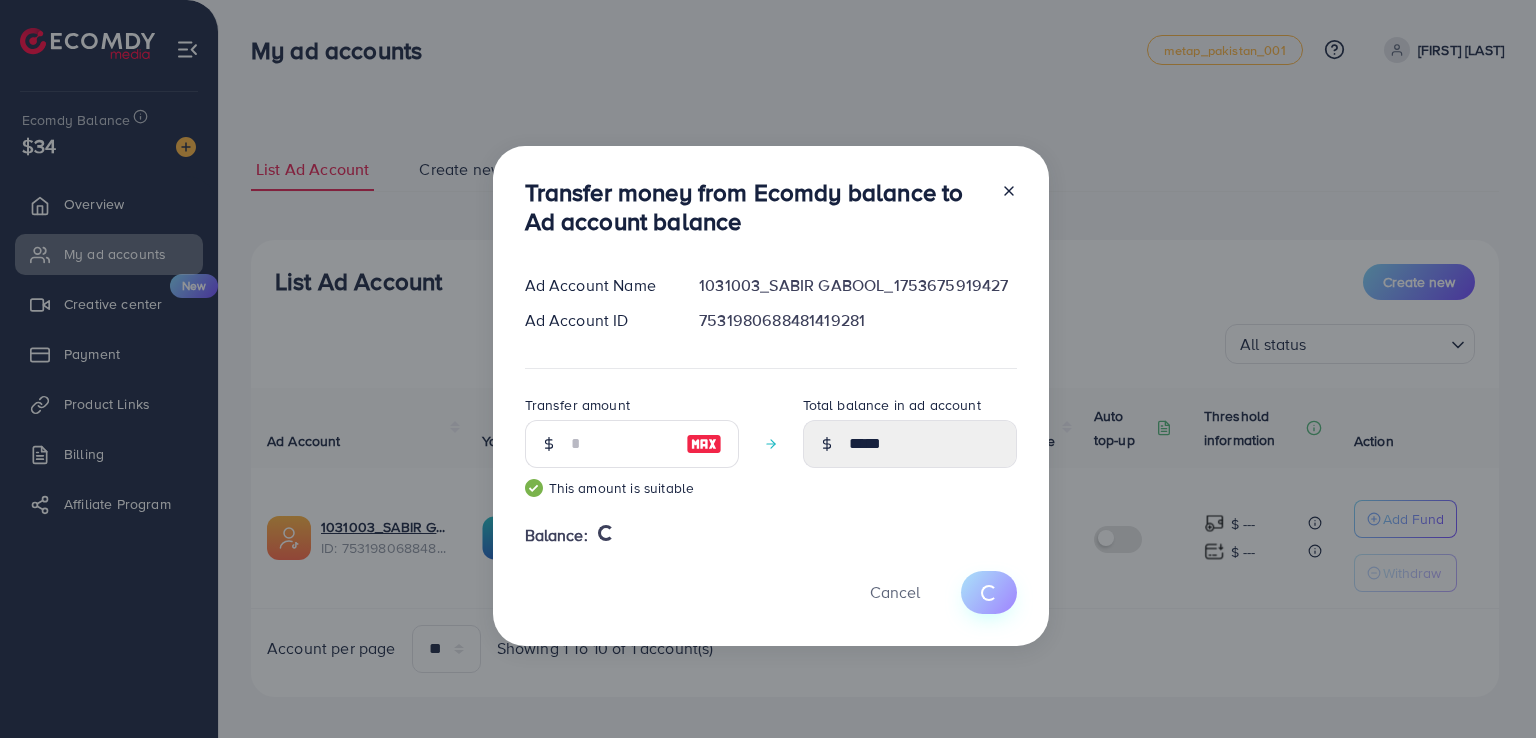 type on "*" 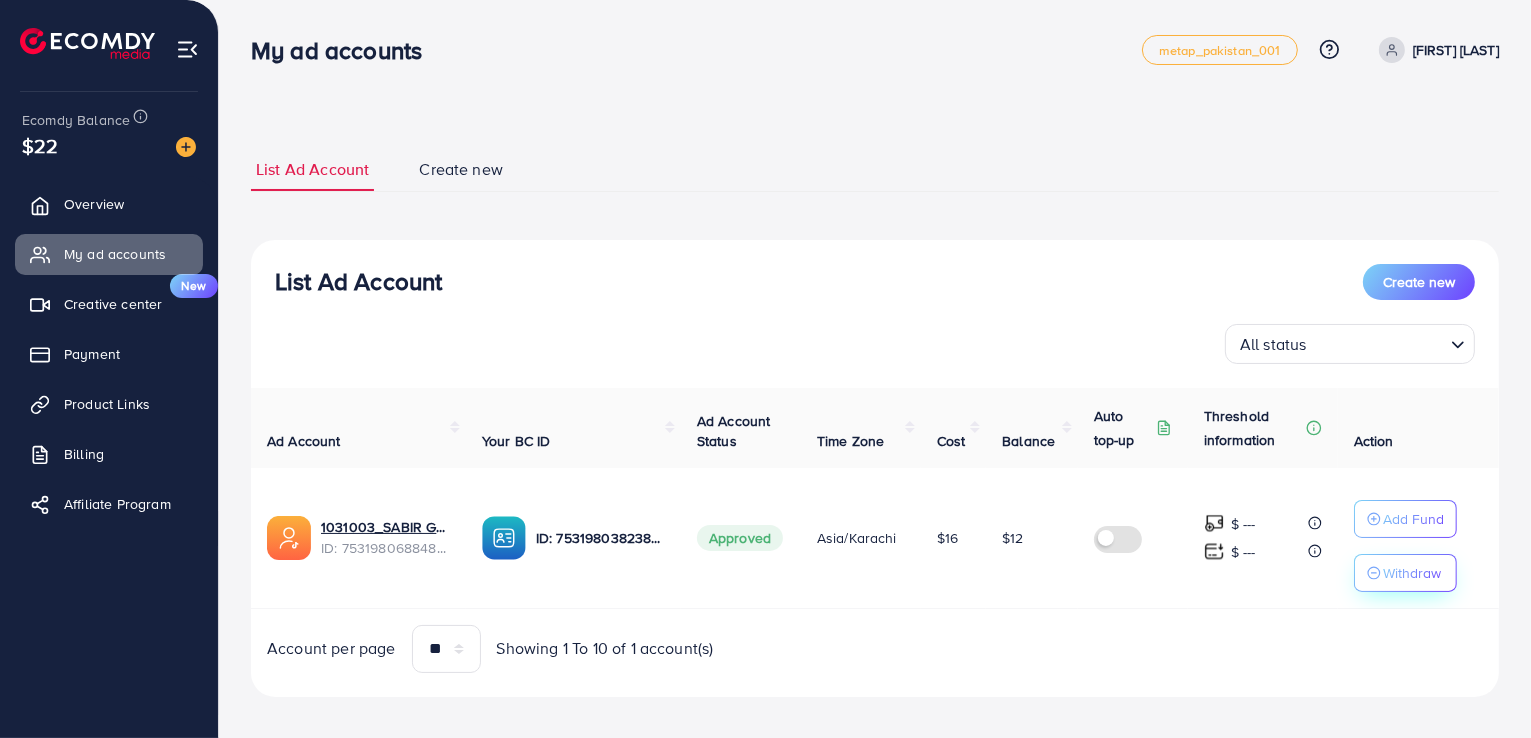 click on "Withdraw" at bounding box center (1412, 573) 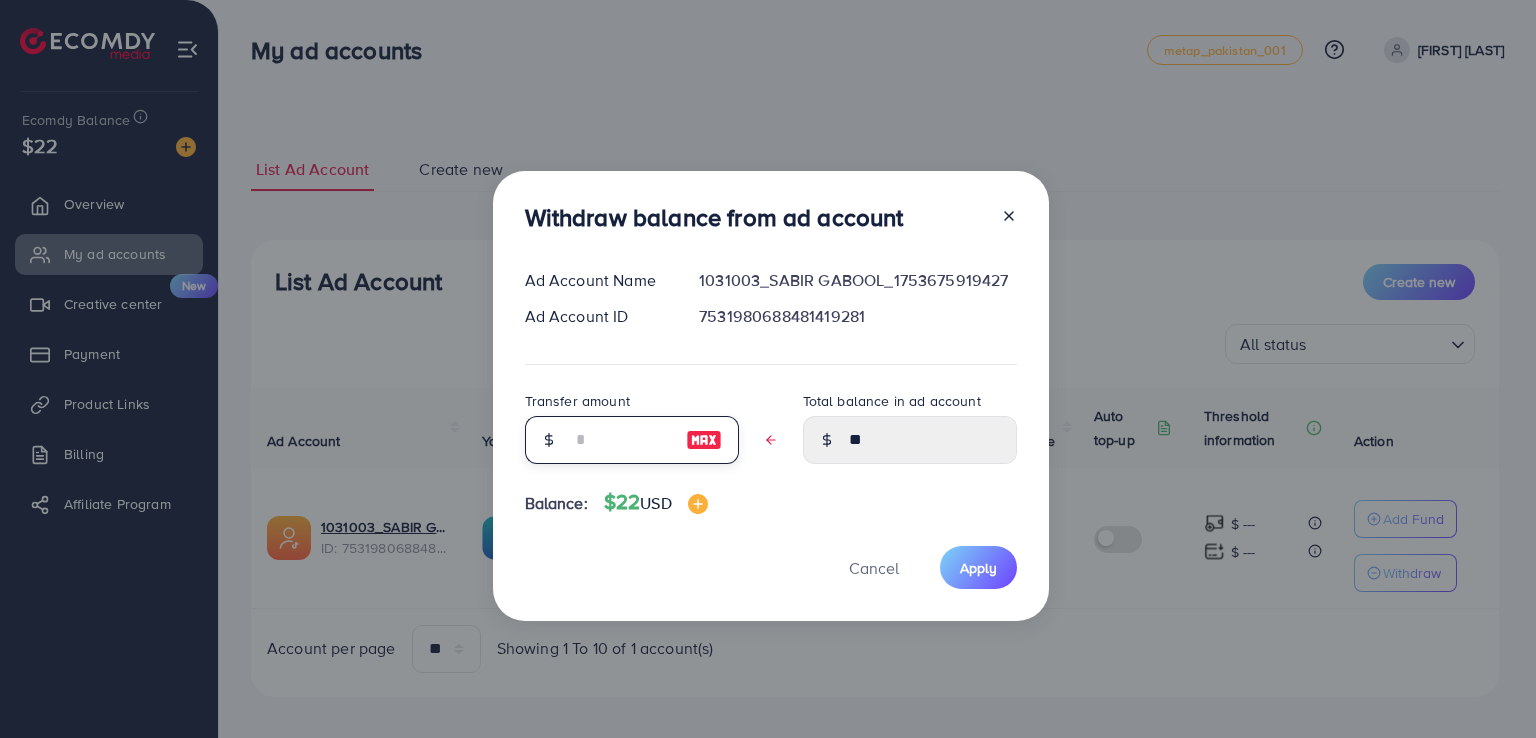 click at bounding box center [621, 440] 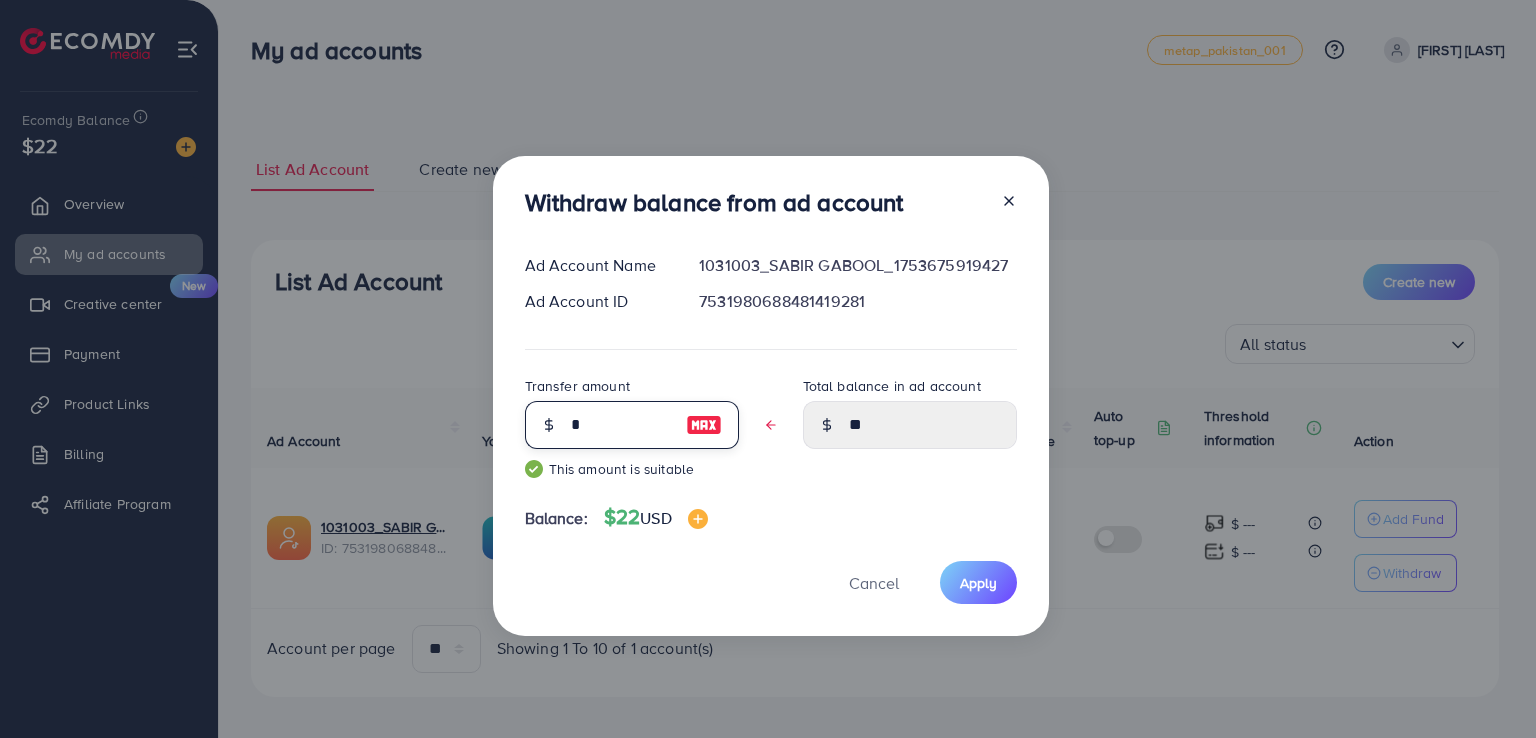 type on "*****" 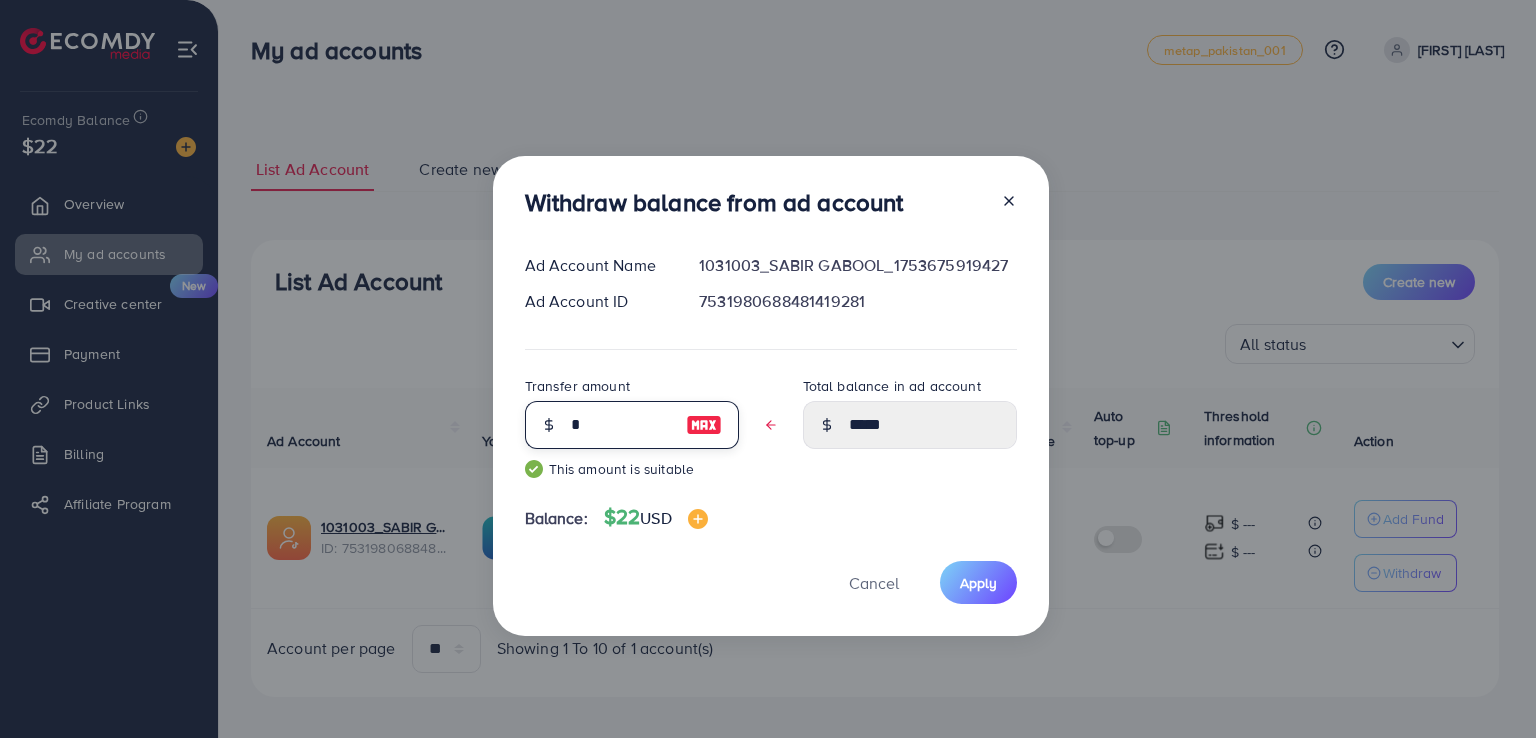 type on "**" 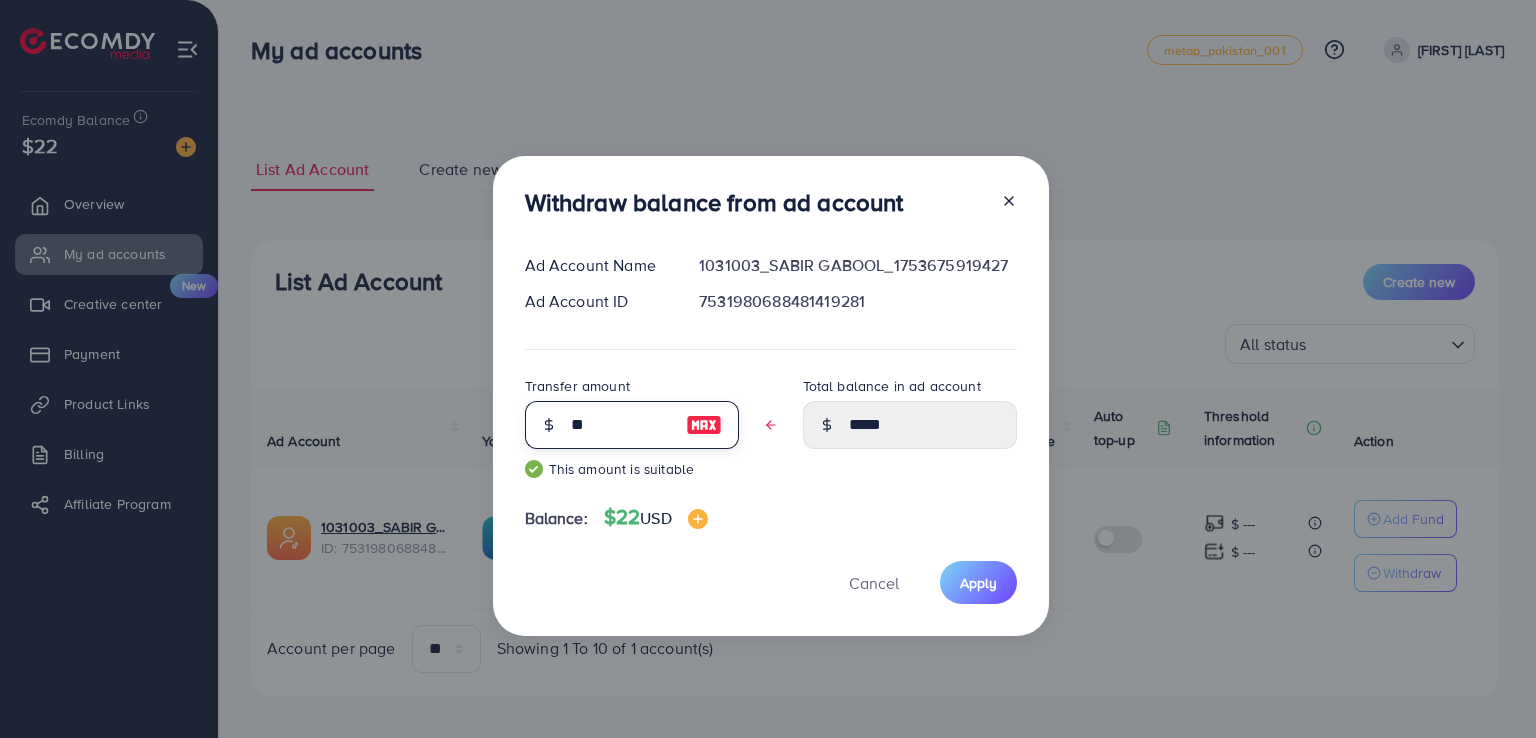 type on "****" 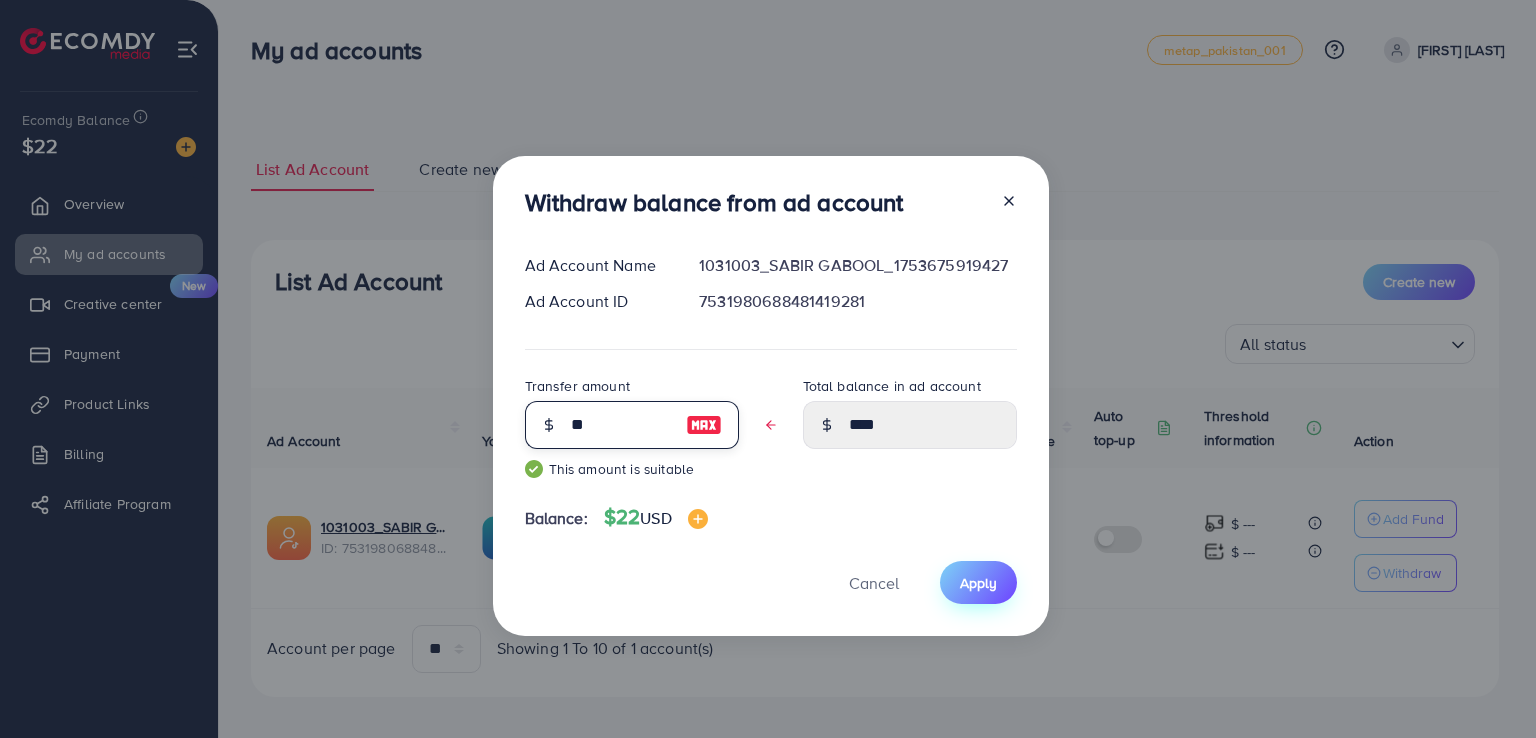 type on "**" 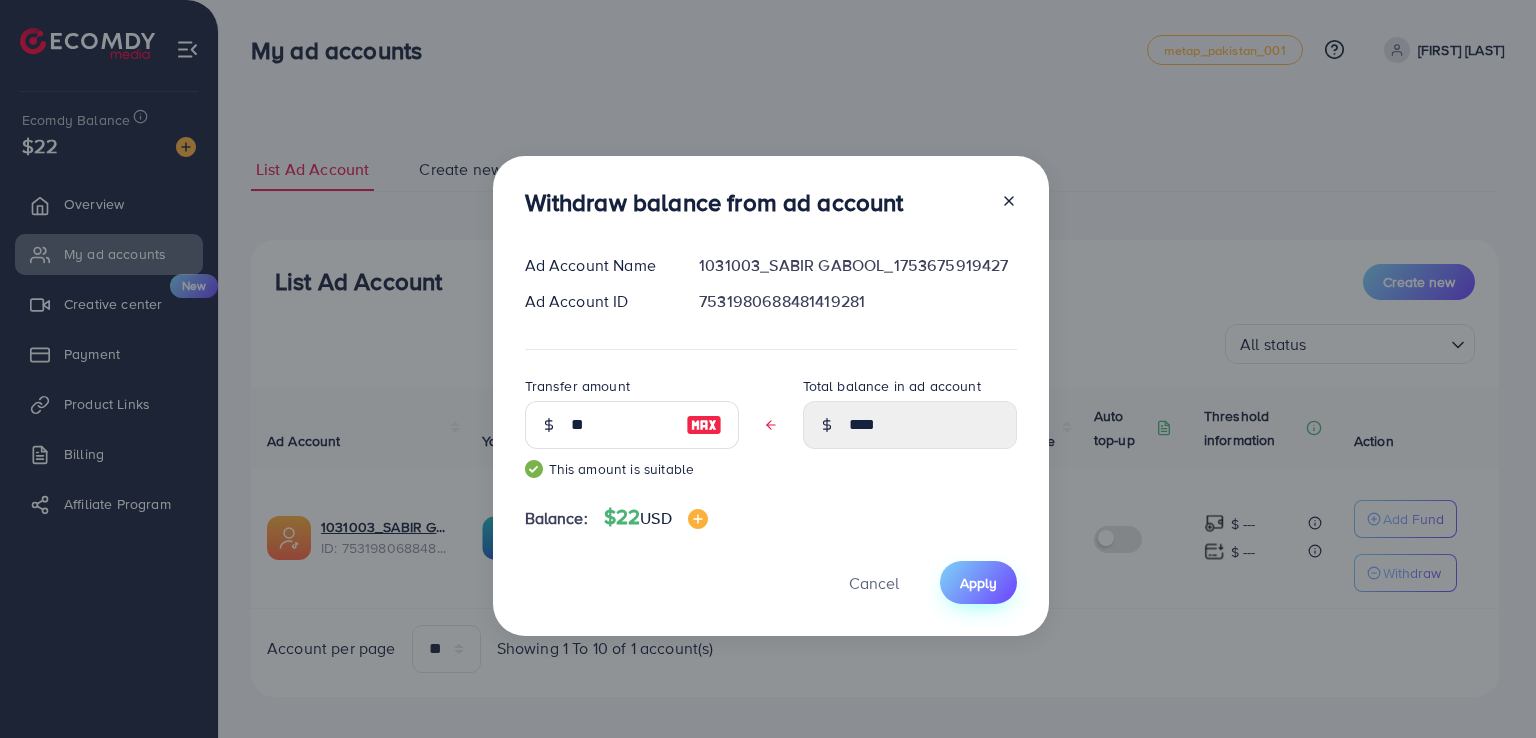 click on "Apply" at bounding box center (978, 583) 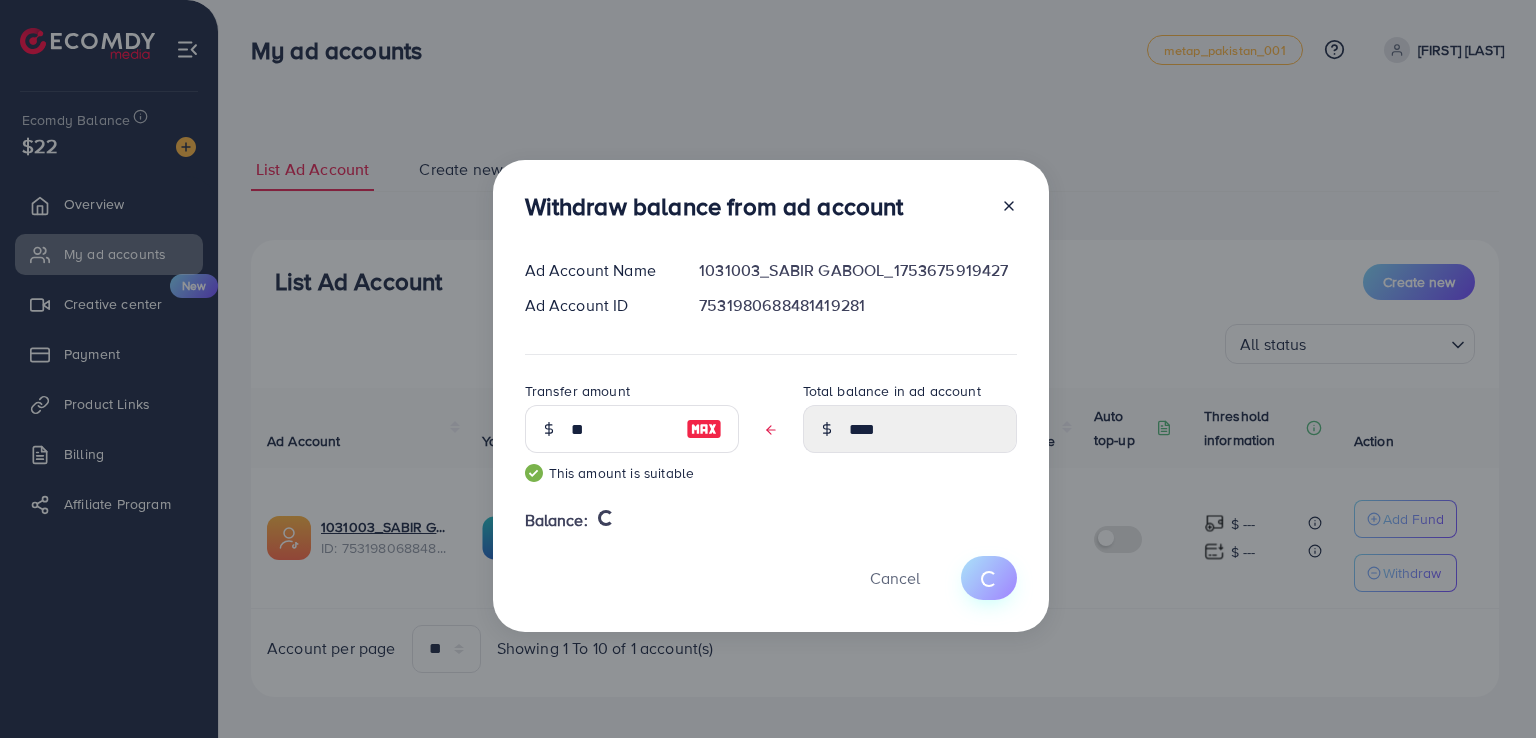 type 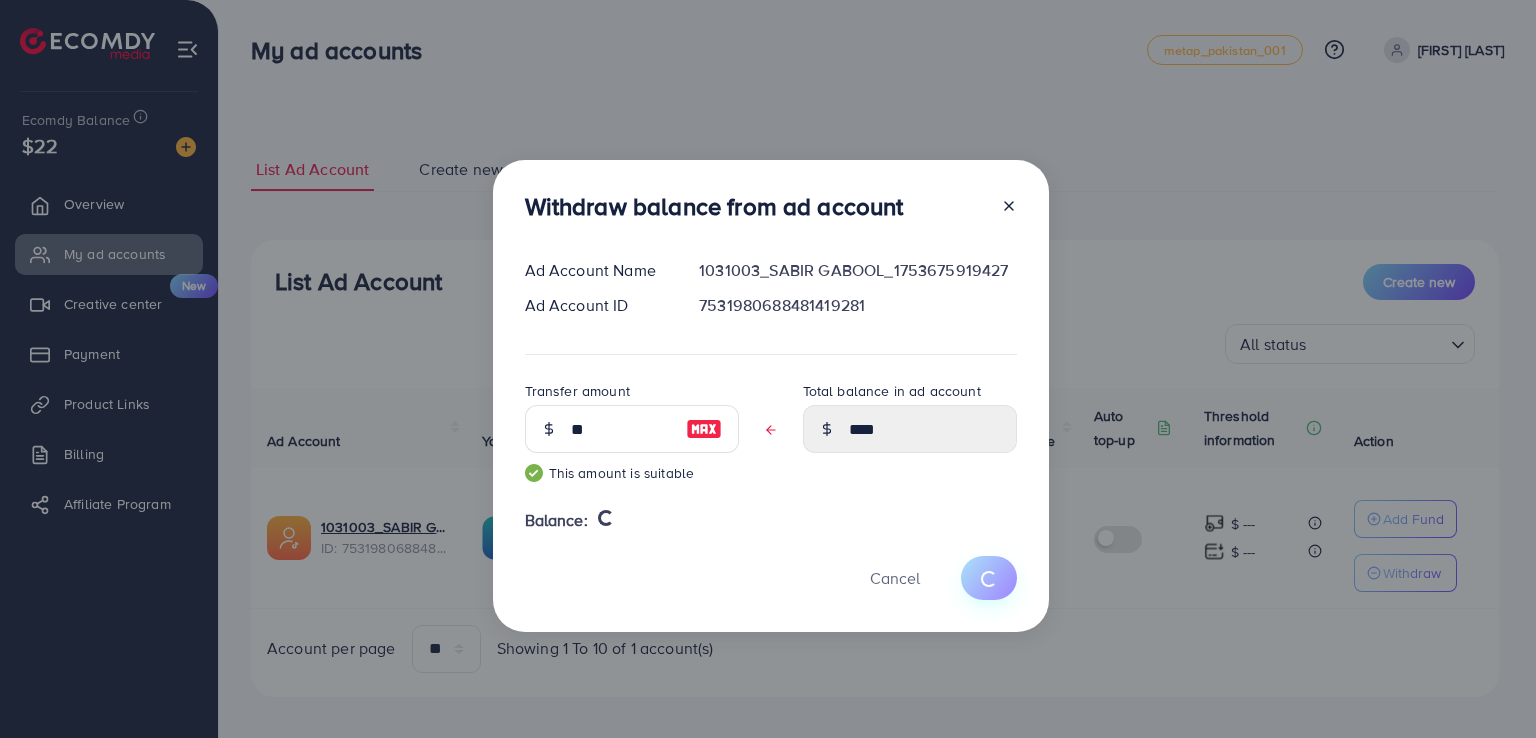 type on "**" 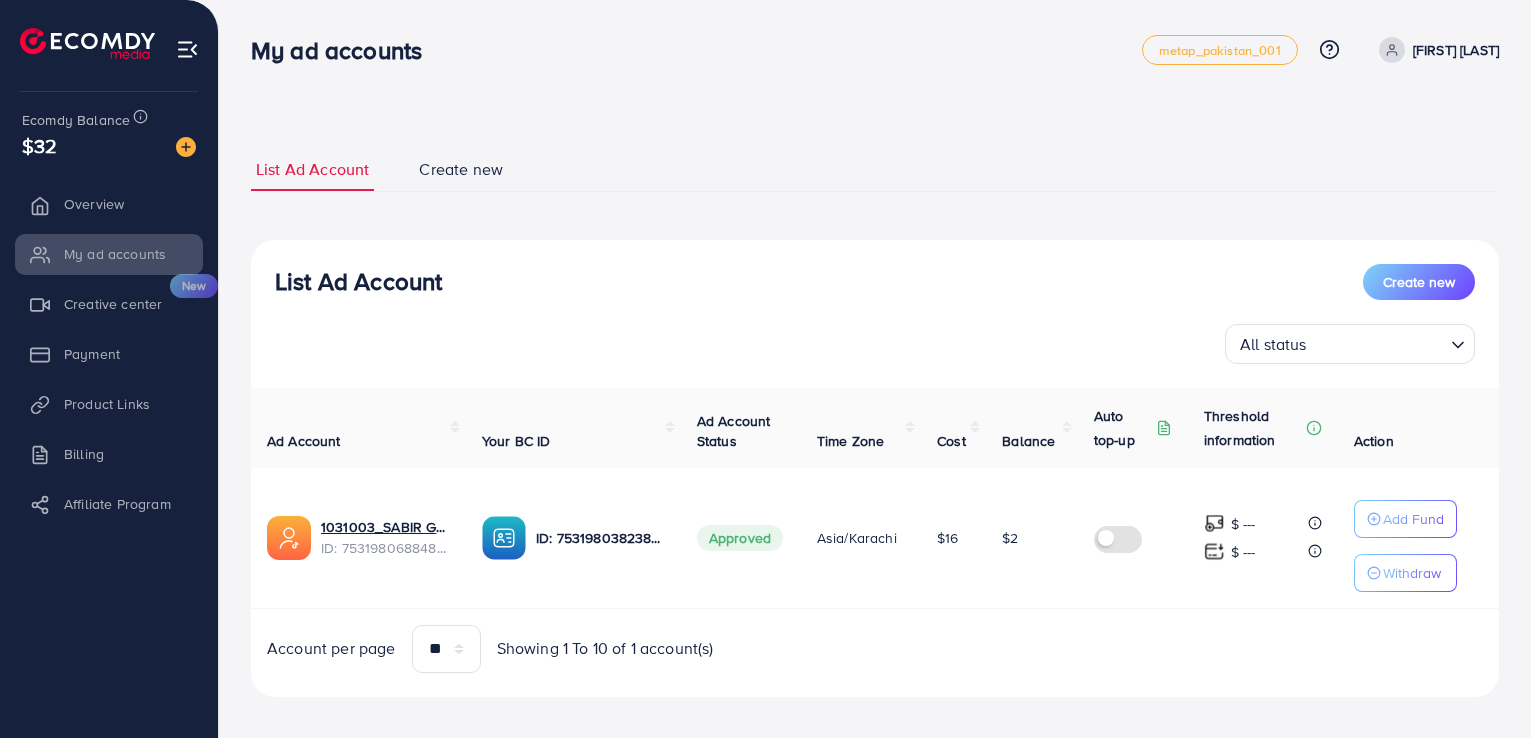 scroll, scrollTop: 0, scrollLeft: 0, axis: both 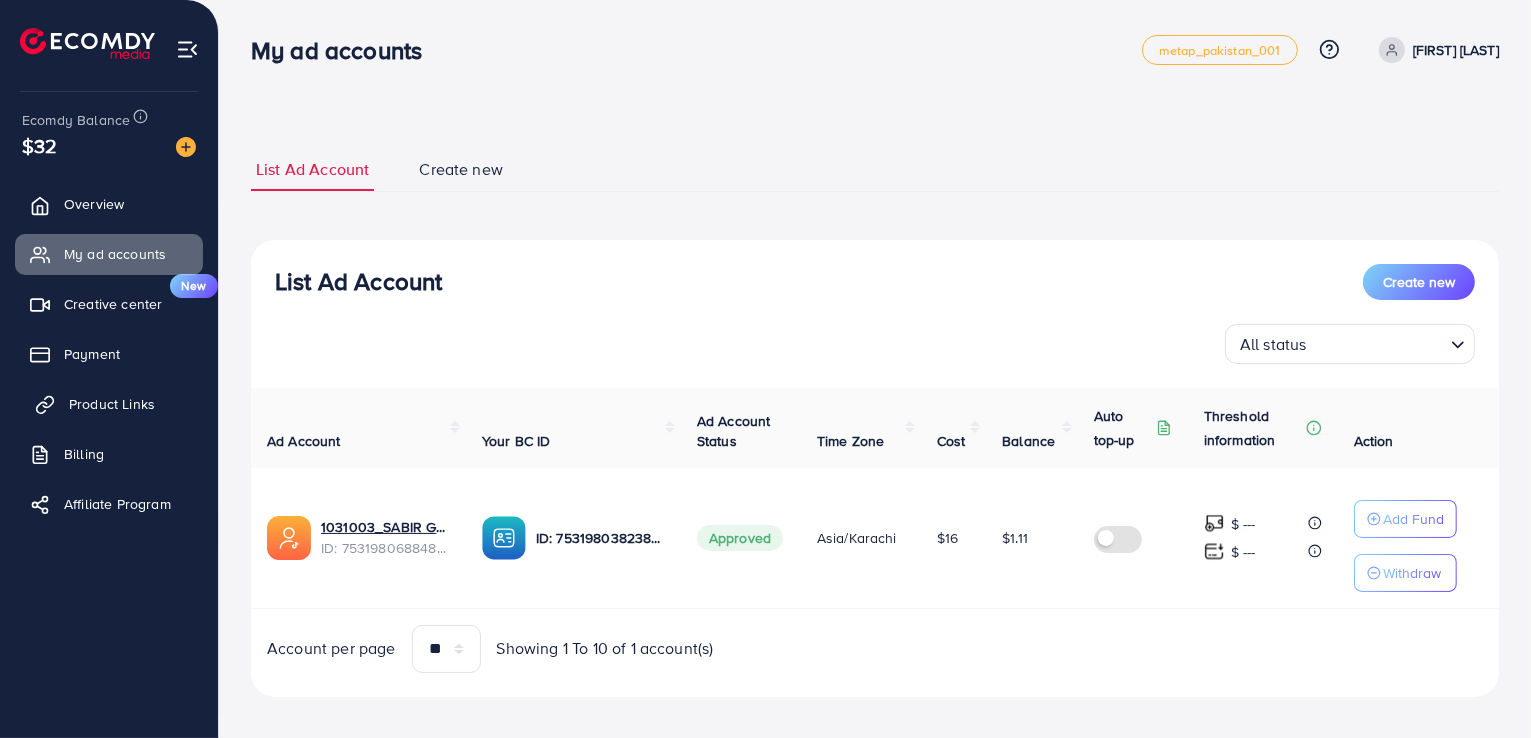 click on "Product Links" at bounding box center [112, 404] 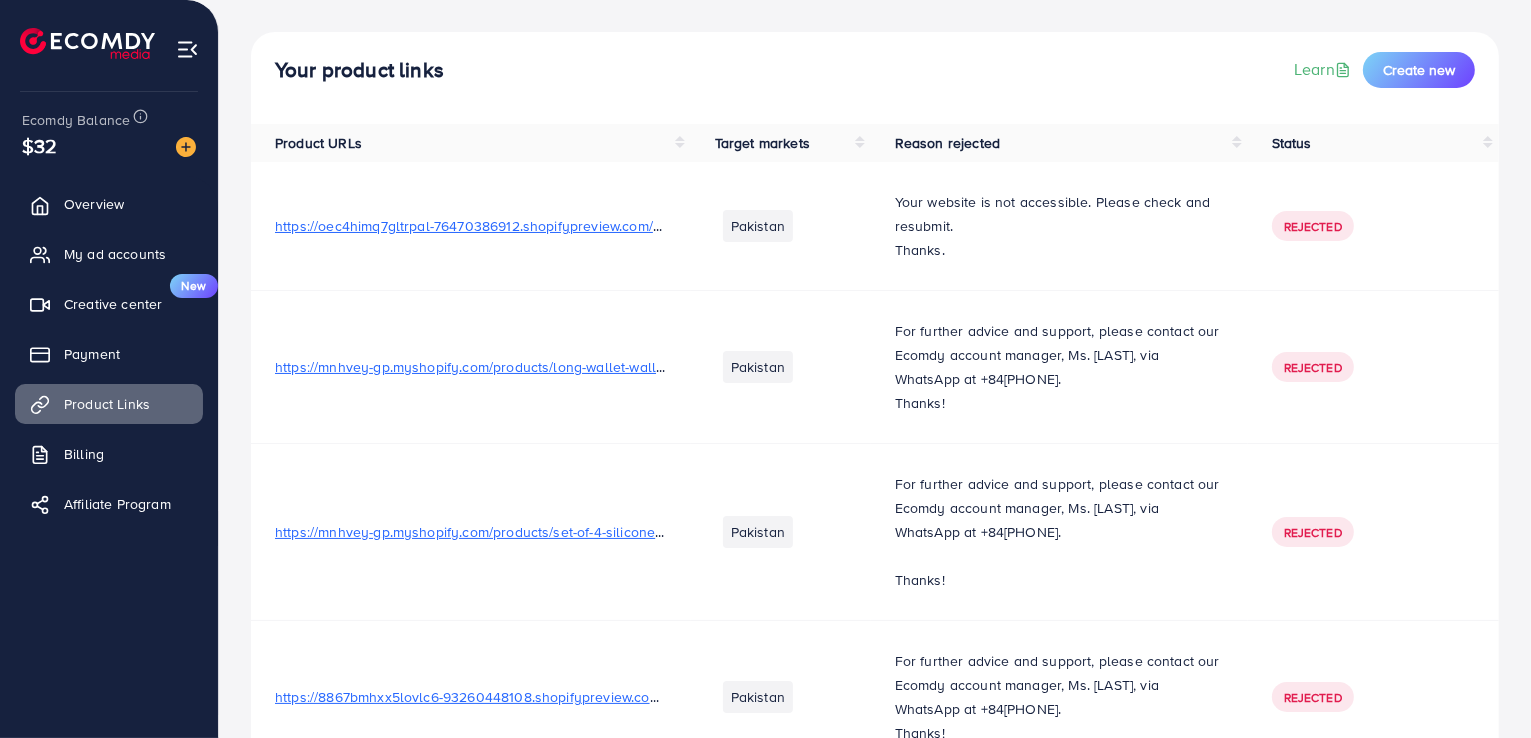 scroll, scrollTop: 0, scrollLeft: 0, axis: both 